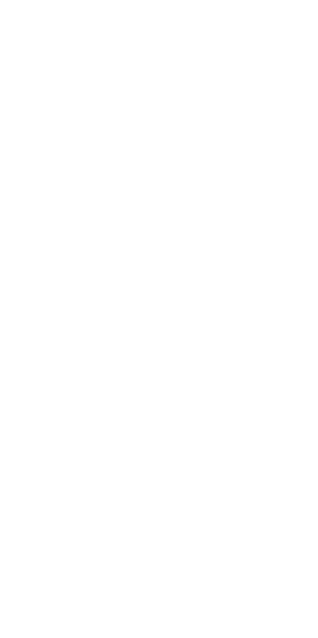 scroll, scrollTop: 0, scrollLeft: 0, axis: both 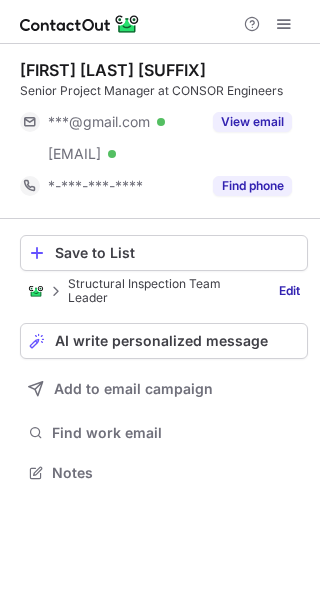 click at bounding box center (56, 291) 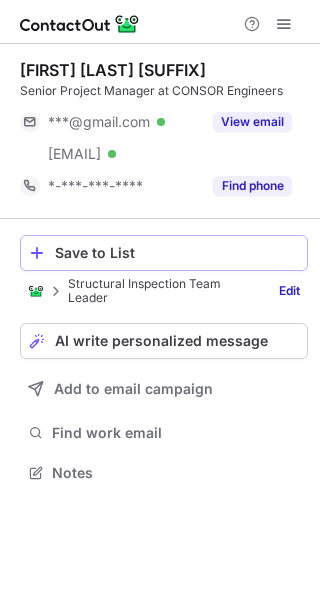click at bounding box center [37, 253] 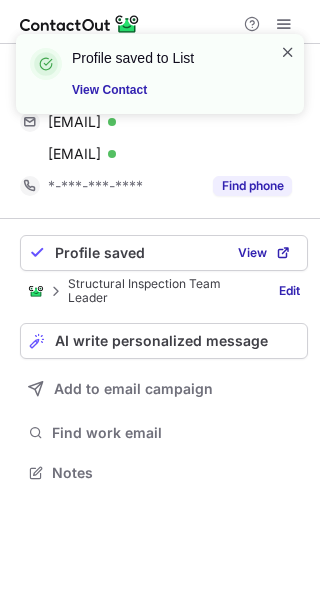 click at bounding box center (288, 52) 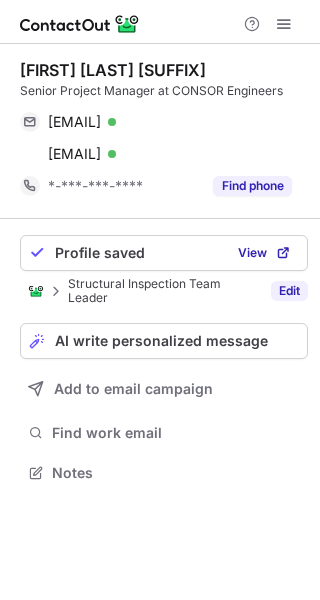 click on "Edit" at bounding box center (289, 291) 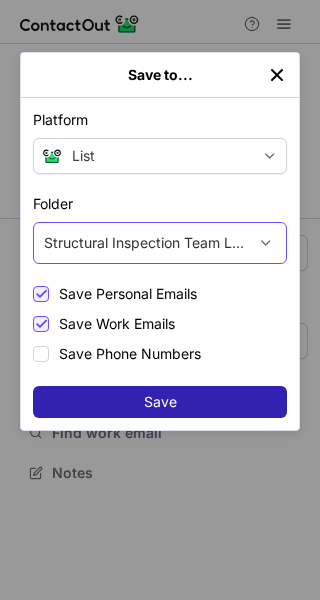 click at bounding box center [266, 243] 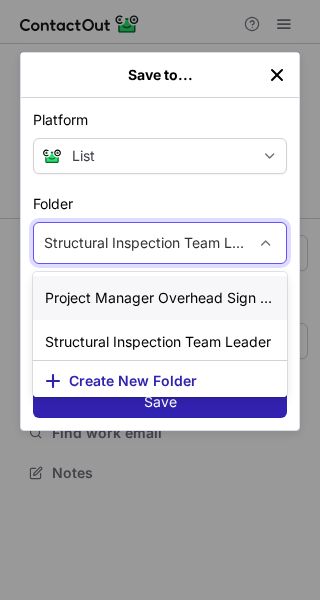 click on "Project Manager Overhead Sign Inspection" at bounding box center [160, 298] 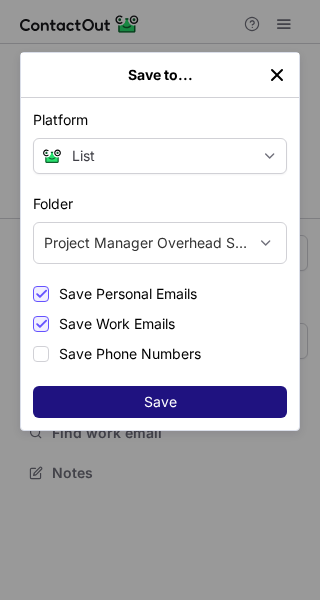 click on "Save" at bounding box center (160, 402) 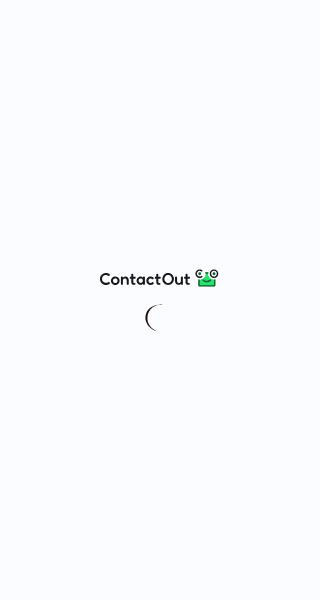 scroll, scrollTop: 0, scrollLeft: 0, axis: both 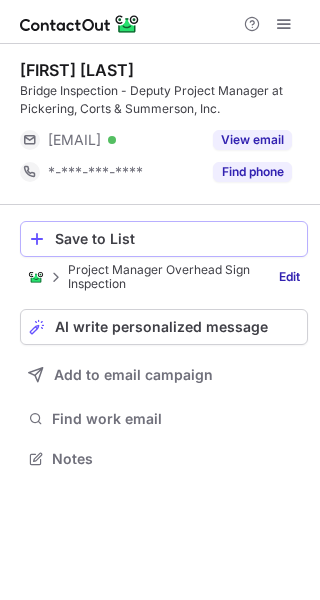 click on "Save to List" at bounding box center [177, 239] 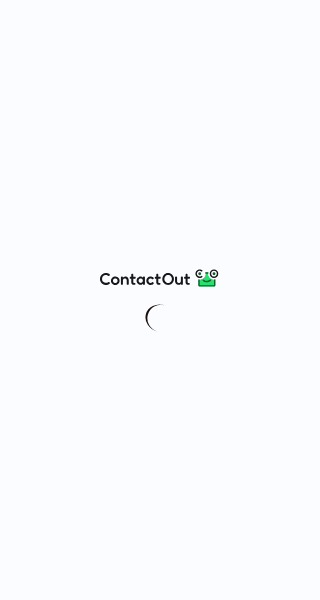scroll, scrollTop: 0, scrollLeft: 0, axis: both 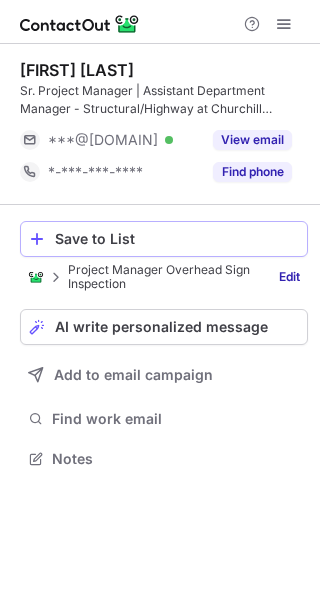 click on "Save to List" at bounding box center [177, 239] 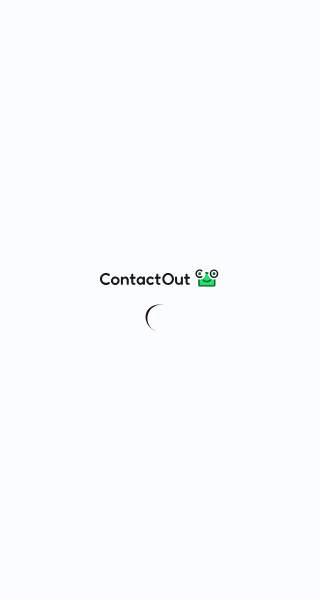 scroll, scrollTop: 0, scrollLeft: 0, axis: both 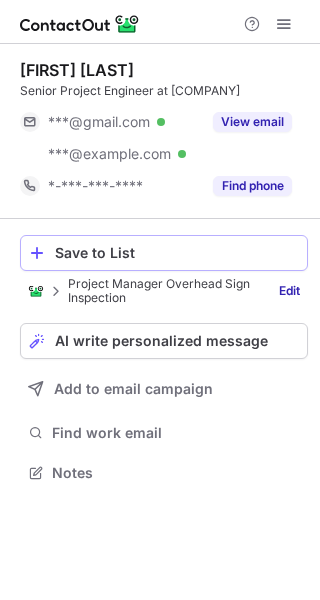 click on "Save to List" at bounding box center (177, 253) 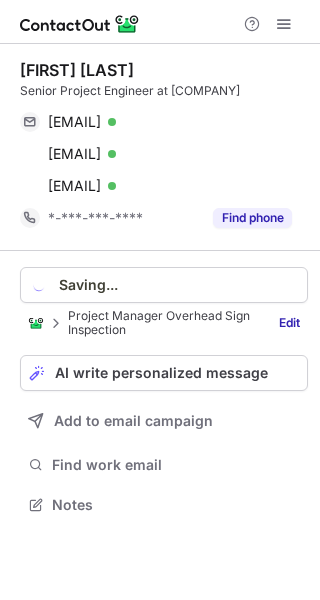 scroll, scrollTop: 10, scrollLeft: 10, axis: both 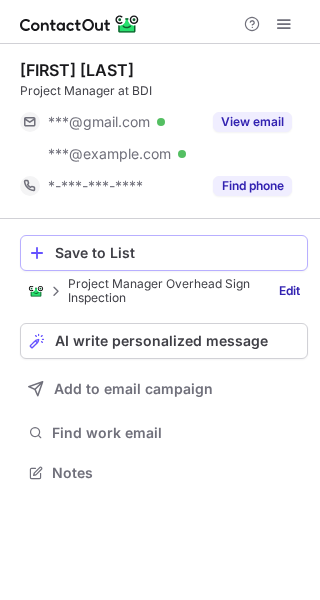 click on "Save to List" at bounding box center (177, 253) 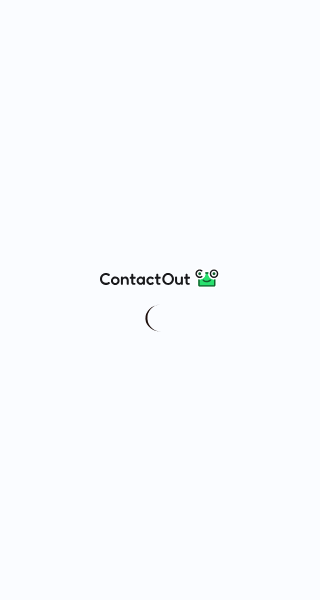 scroll, scrollTop: 0, scrollLeft: 0, axis: both 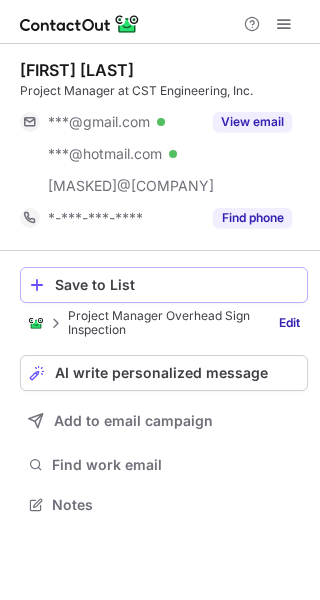 click on "Save to List" at bounding box center (177, 285) 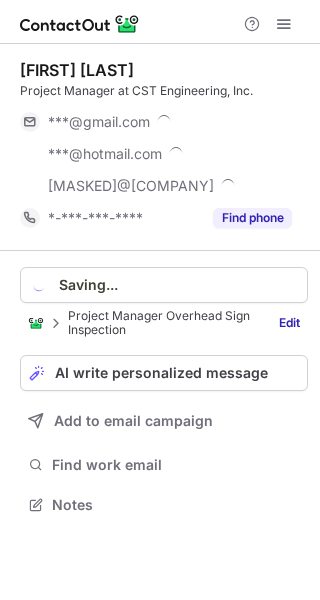 scroll, scrollTop: 10, scrollLeft: 10, axis: both 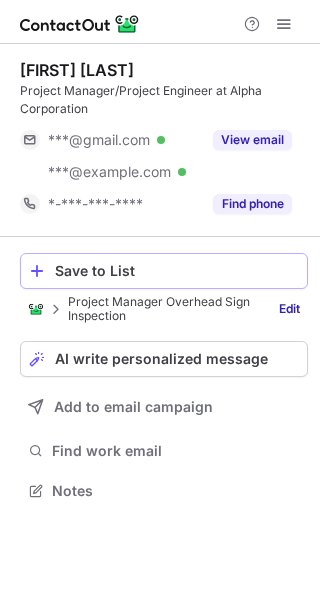 click on "Save to List" at bounding box center [177, 271] 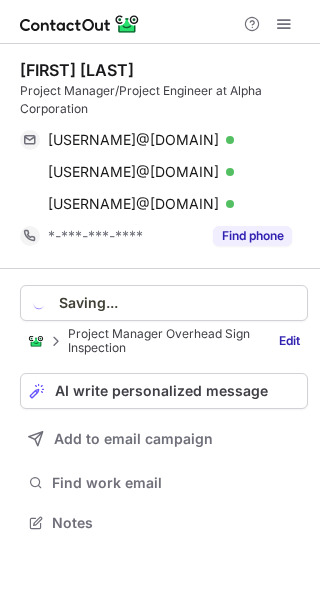 scroll, scrollTop: 10, scrollLeft: 10, axis: both 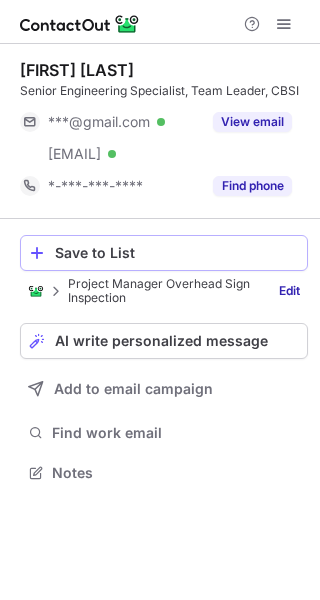click on "Save to List" at bounding box center [177, 253] 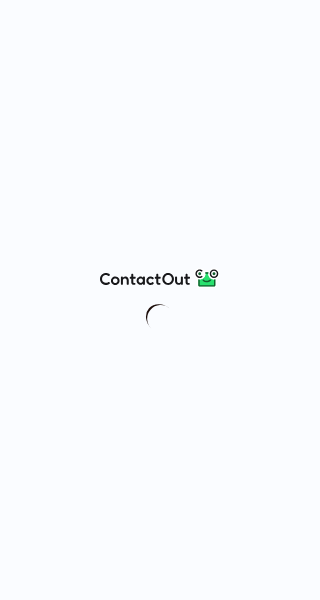 scroll, scrollTop: 0, scrollLeft: 0, axis: both 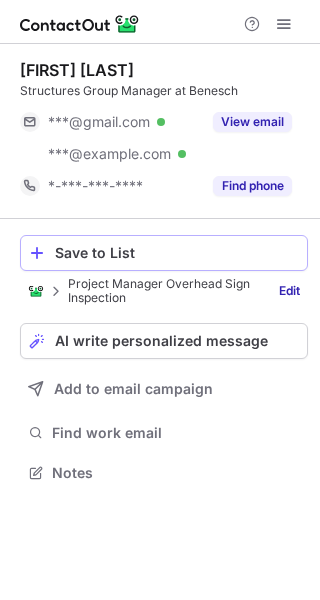 click on "Save to List" at bounding box center [177, 253] 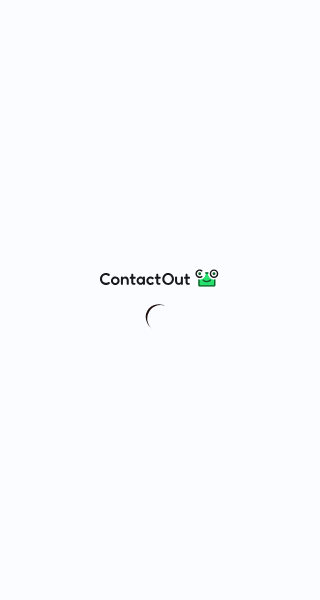 scroll, scrollTop: 0, scrollLeft: 0, axis: both 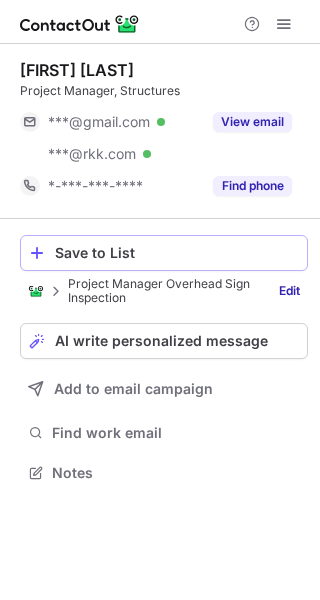 click on "Save to List" at bounding box center [177, 253] 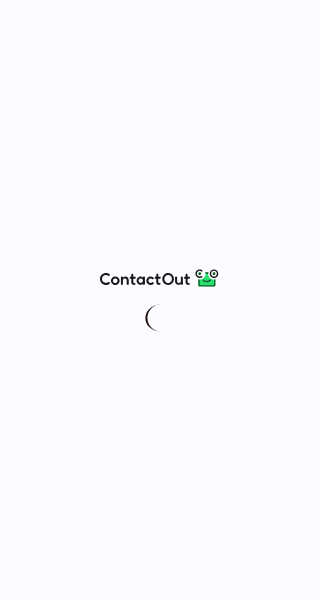 scroll, scrollTop: 0, scrollLeft: 0, axis: both 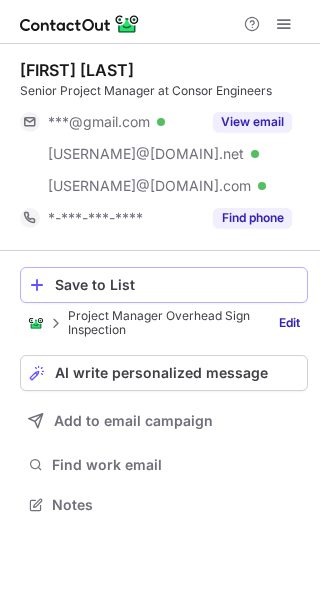 click on "Save to List" at bounding box center (177, 285) 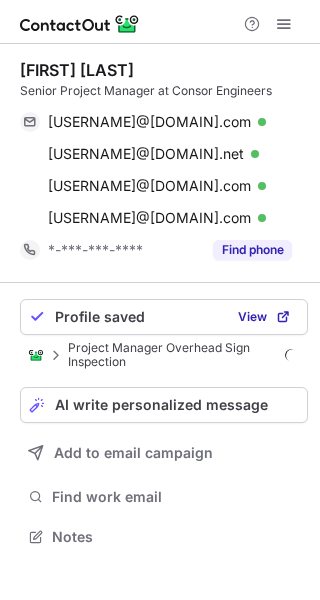 scroll, scrollTop: 10, scrollLeft: 10, axis: both 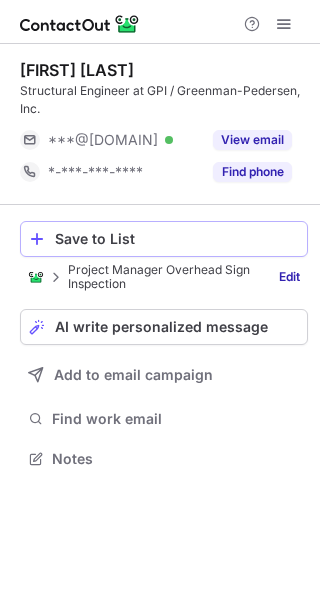click on "Save to List" at bounding box center [177, 239] 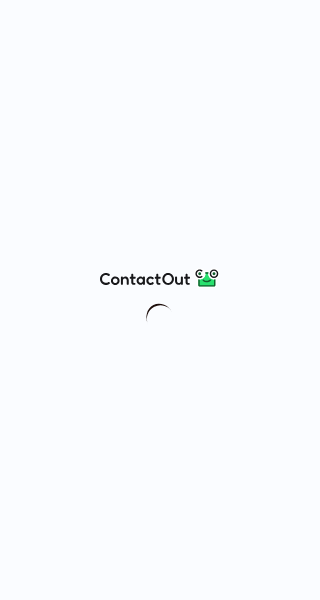 scroll, scrollTop: 0, scrollLeft: 0, axis: both 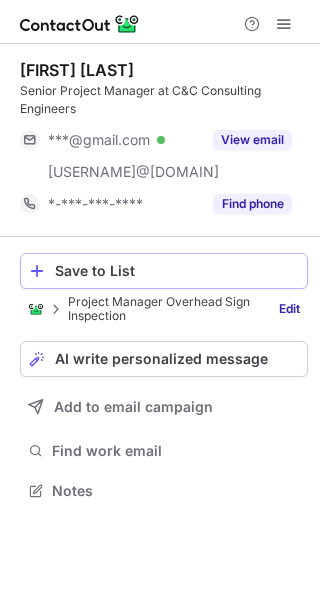 click on "Save to List" at bounding box center (177, 271) 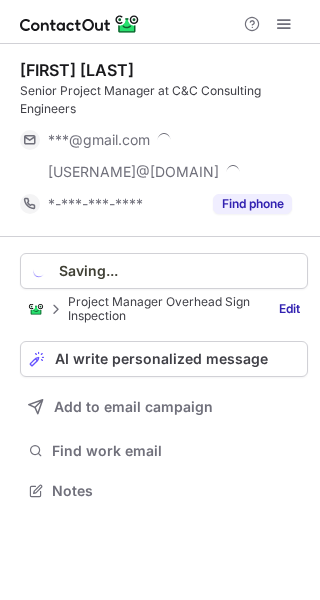 scroll, scrollTop: 10, scrollLeft: 10, axis: both 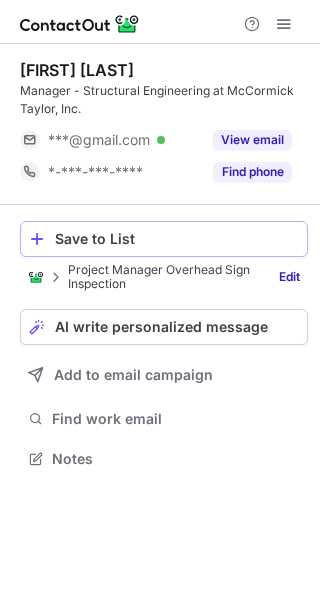 click on "Save to List" at bounding box center (177, 239) 